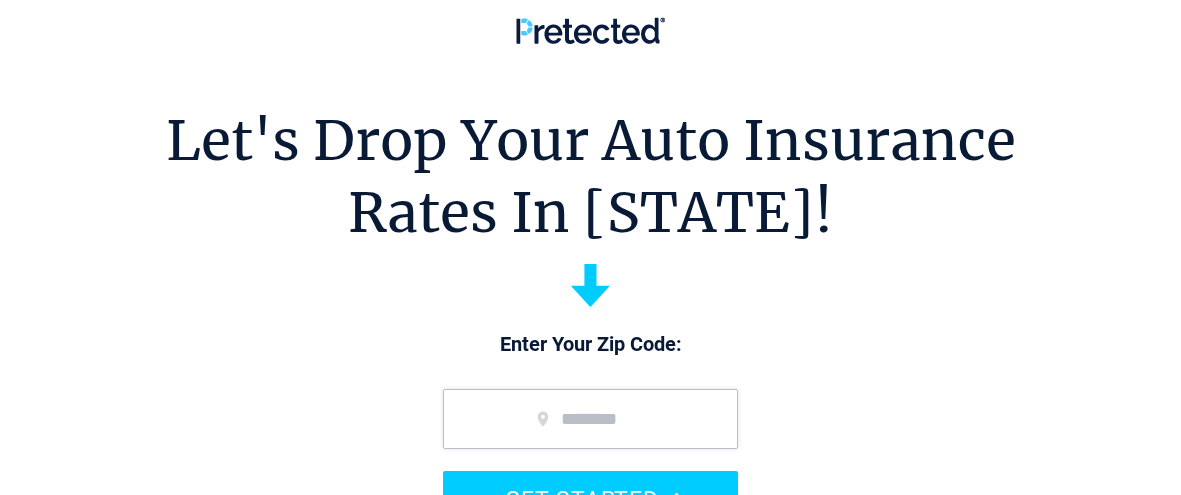 scroll, scrollTop: 0, scrollLeft: 0, axis: both 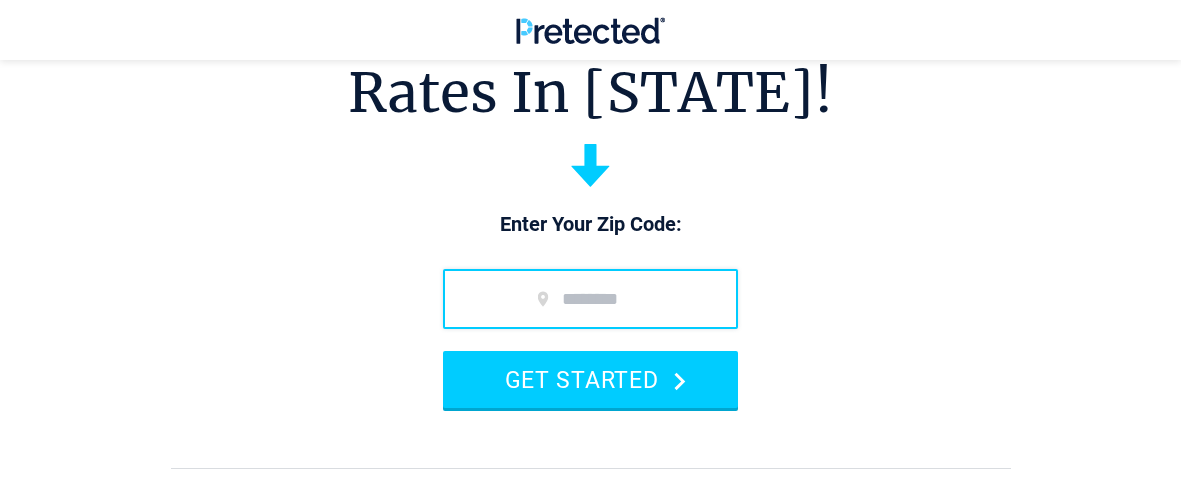 click at bounding box center [590, 299] 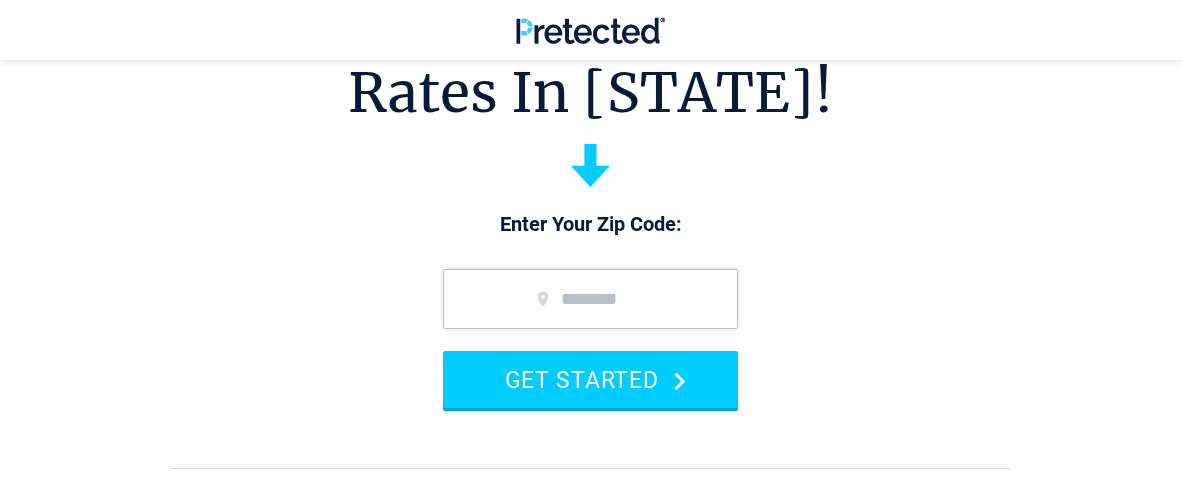 type on "*****" 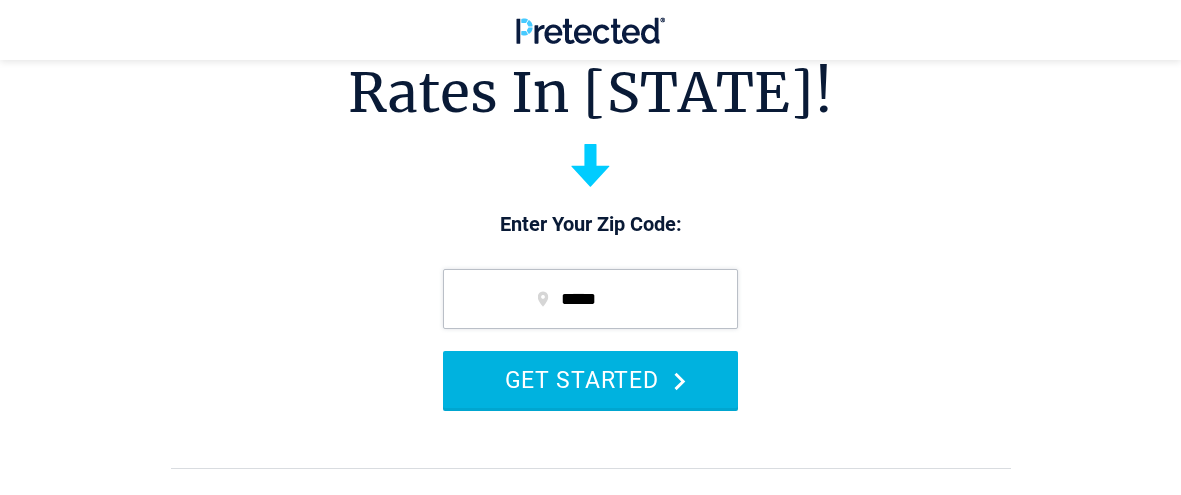 click on "GET STARTED" at bounding box center [590, 379] 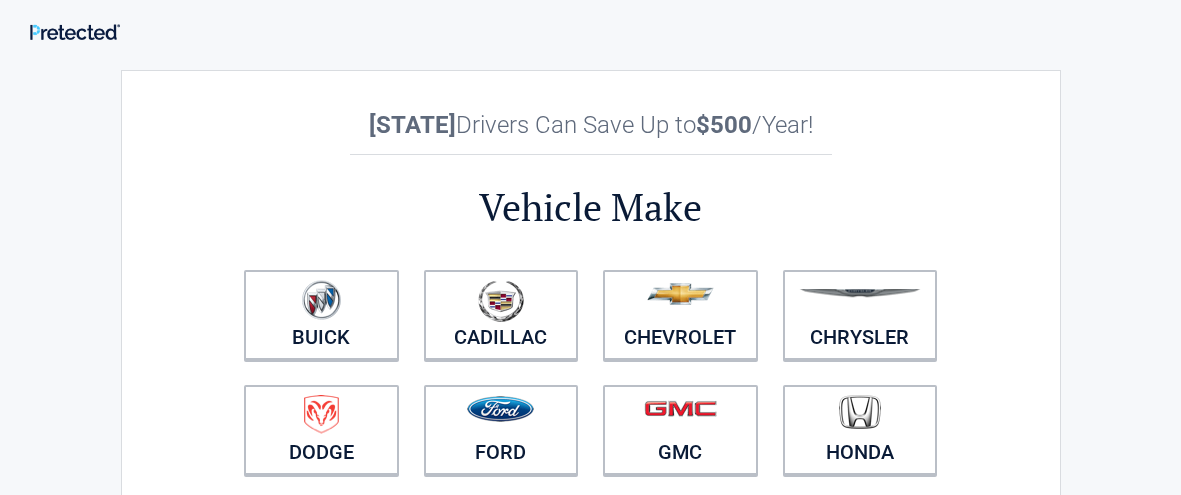 scroll, scrollTop: 0, scrollLeft: 0, axis: both 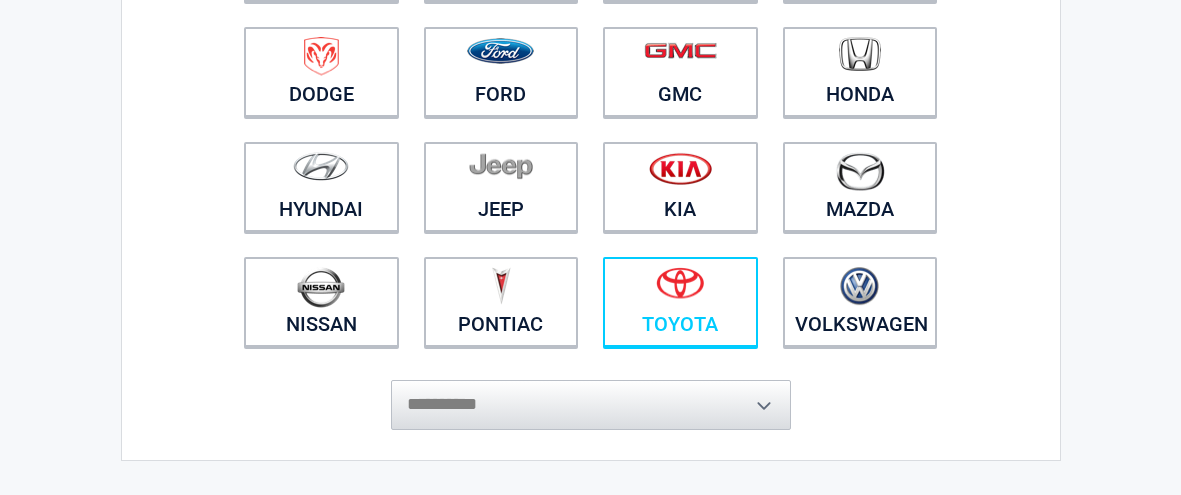 click at bounding box center [680, 283] 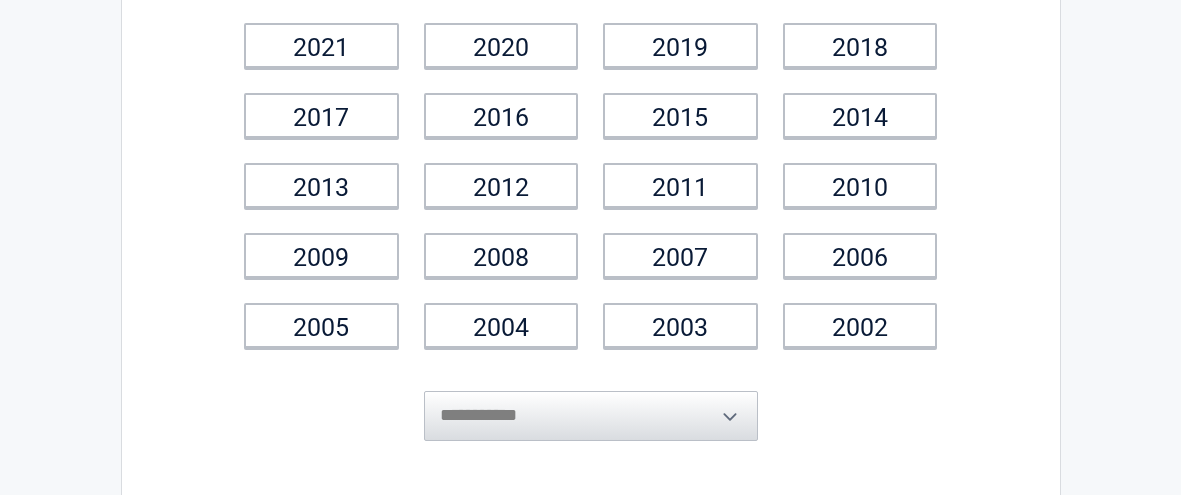 scroll, scrollTop: 0, scrollLeft: 0, axis: both 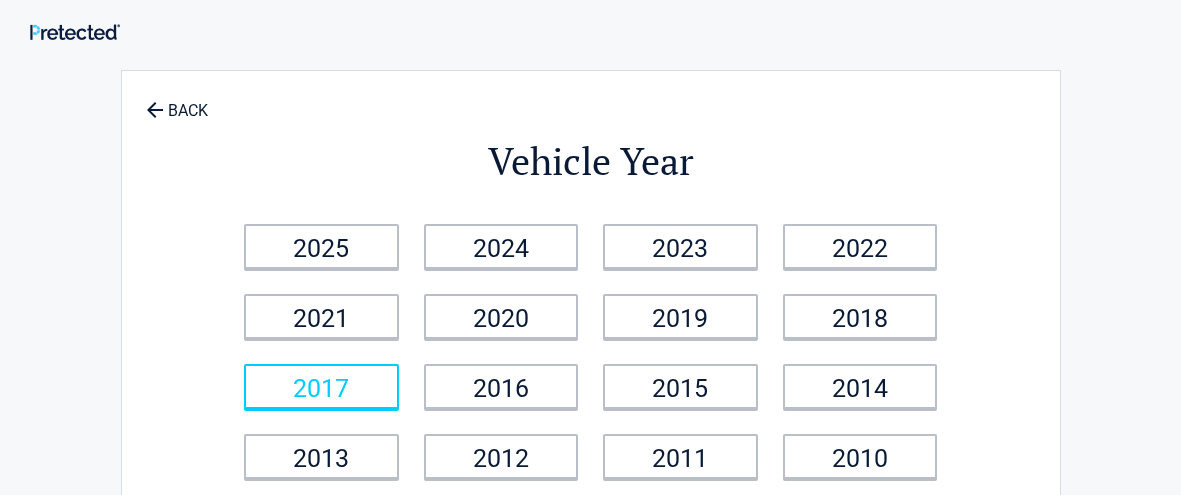 click on "2017" at bounding box center [321, 386] 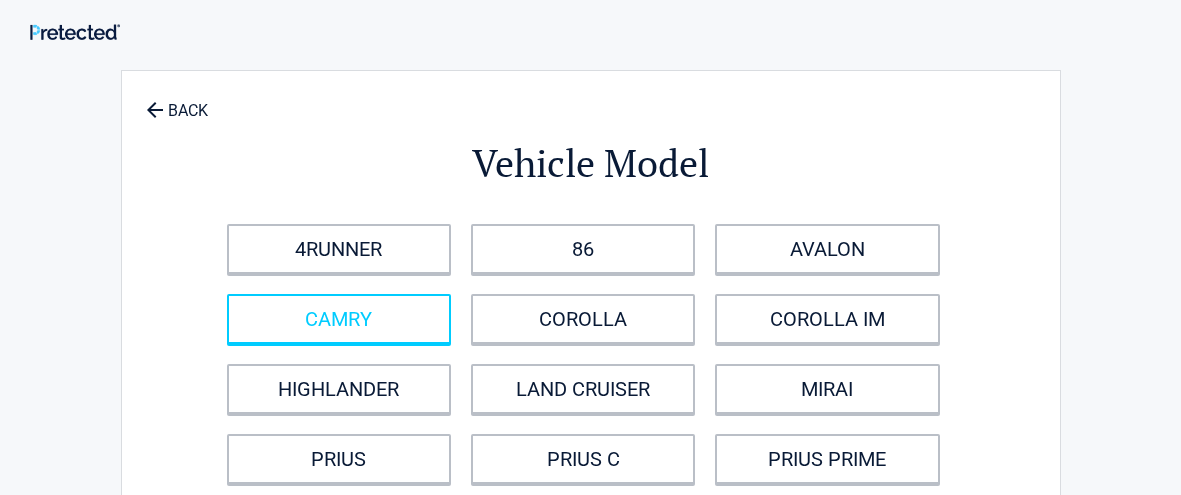click on "CAMRY" at bounding box center (339, 319) 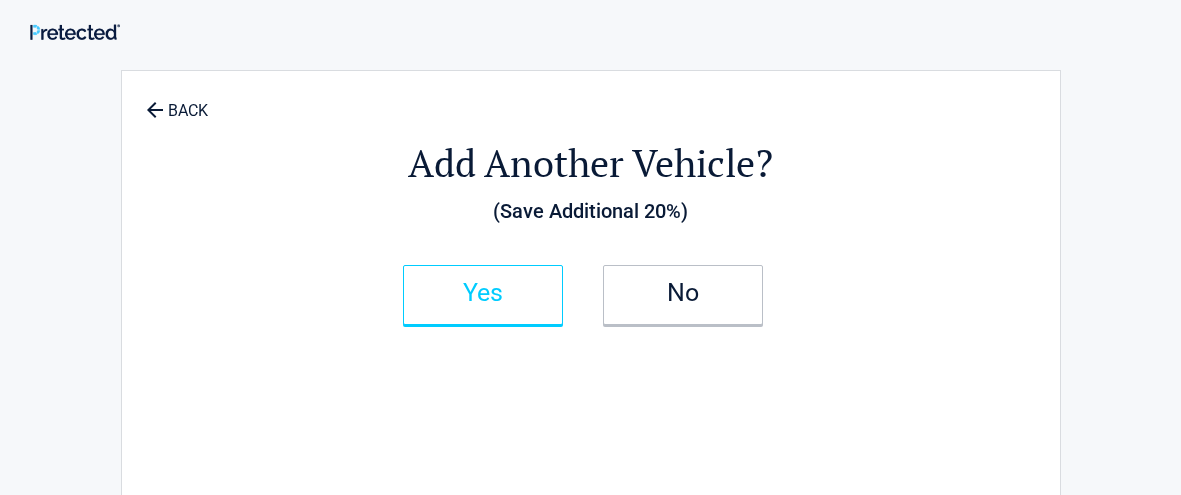 click on "Yes" at bounding box center [483, 293] 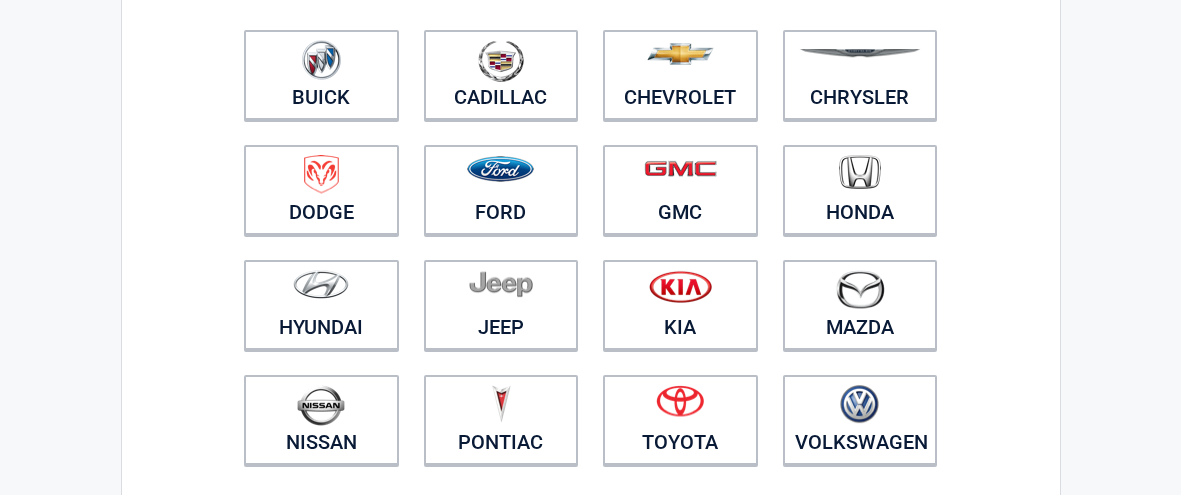 scroll, scrollTop: 241, scrollLeft: 0, axis: vertical 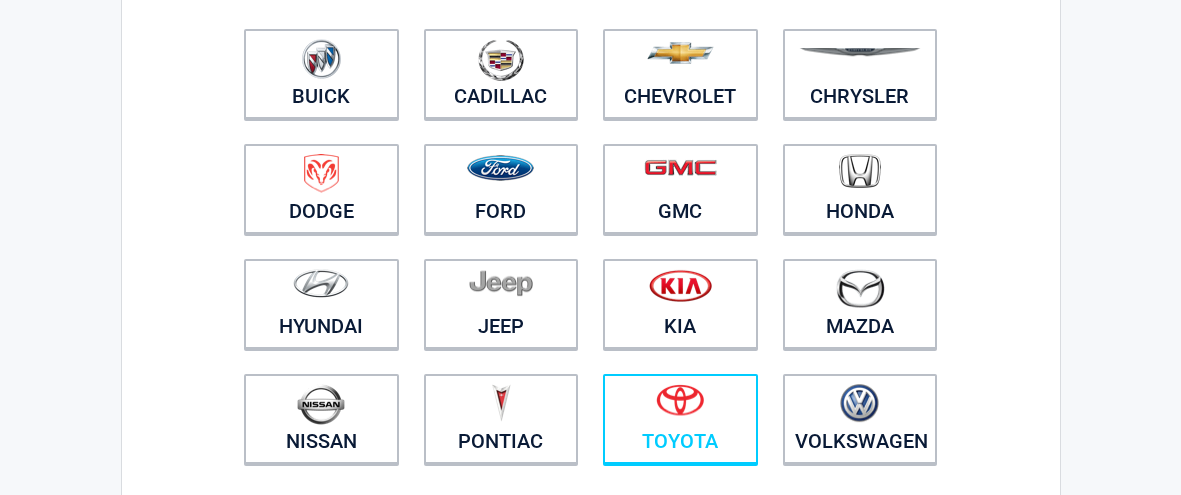 click at bounding box center (680, 400) 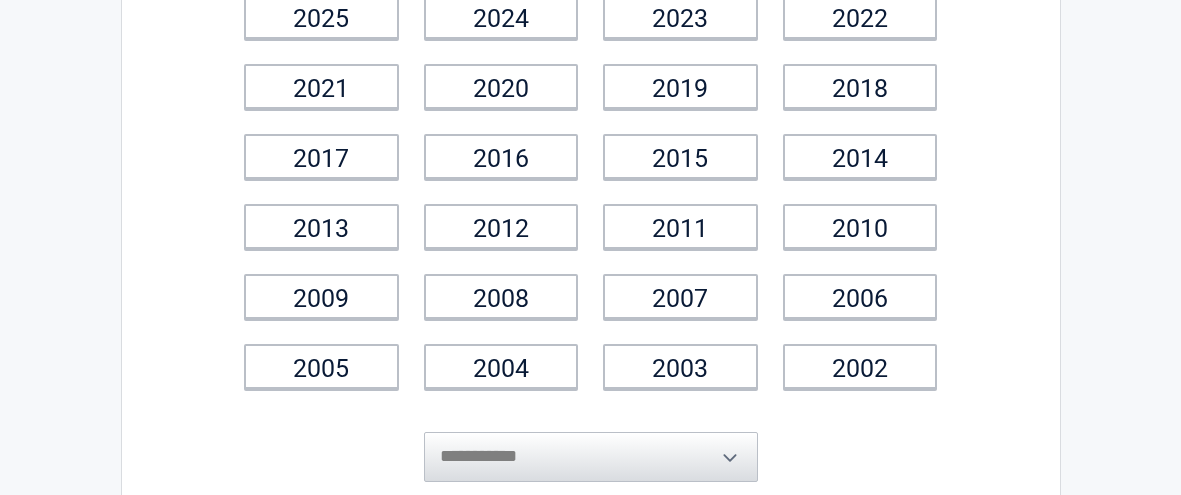 scroll, scrollTop: 234, scrollLeft: 0, axis: vertical 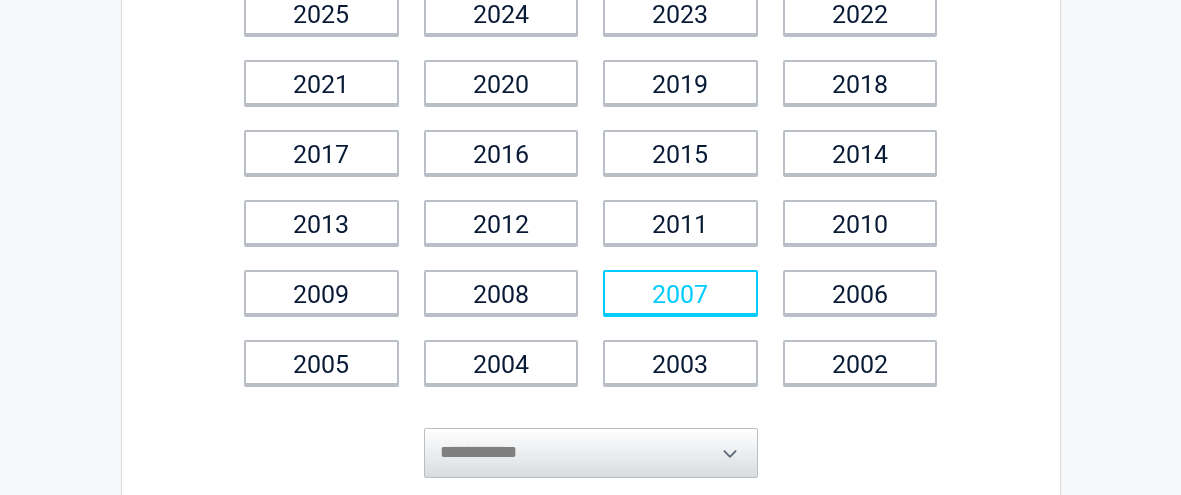 click on "2007" at bounding box center [680, 292] 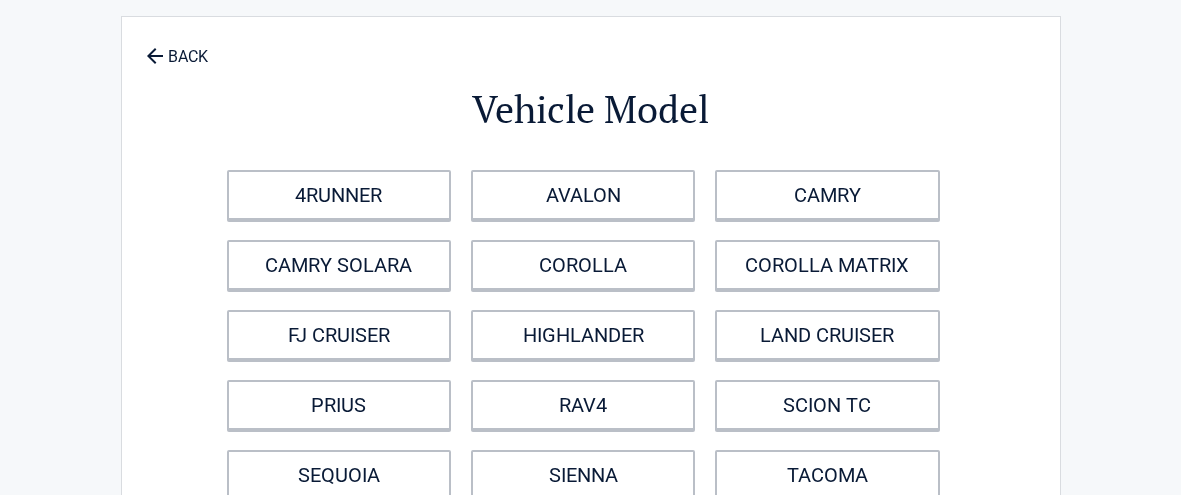 scroll, scrollTop: 0, scrollLeft: 0, axis: both 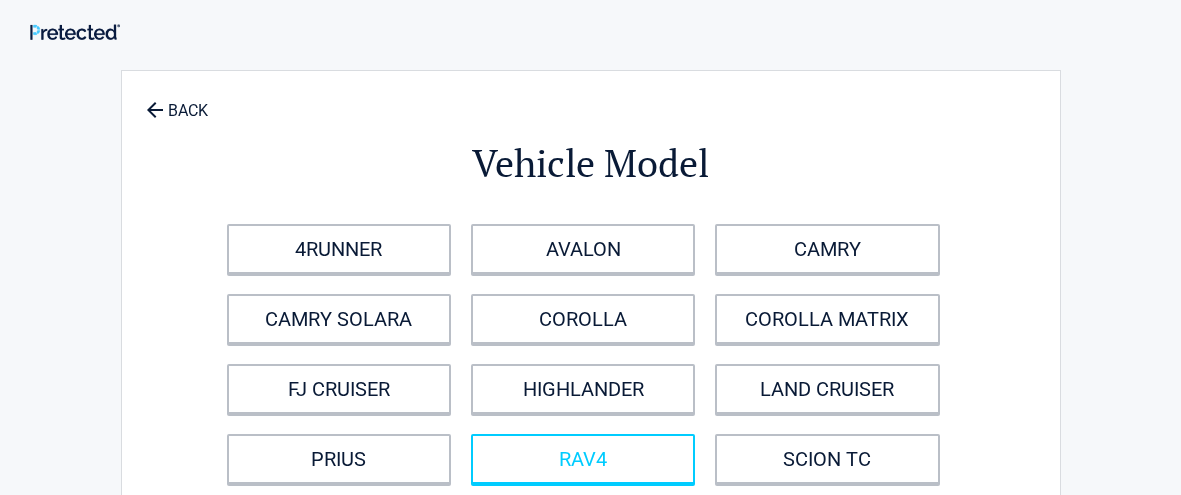 click on "RAV4" at bounding box center (583, 459) 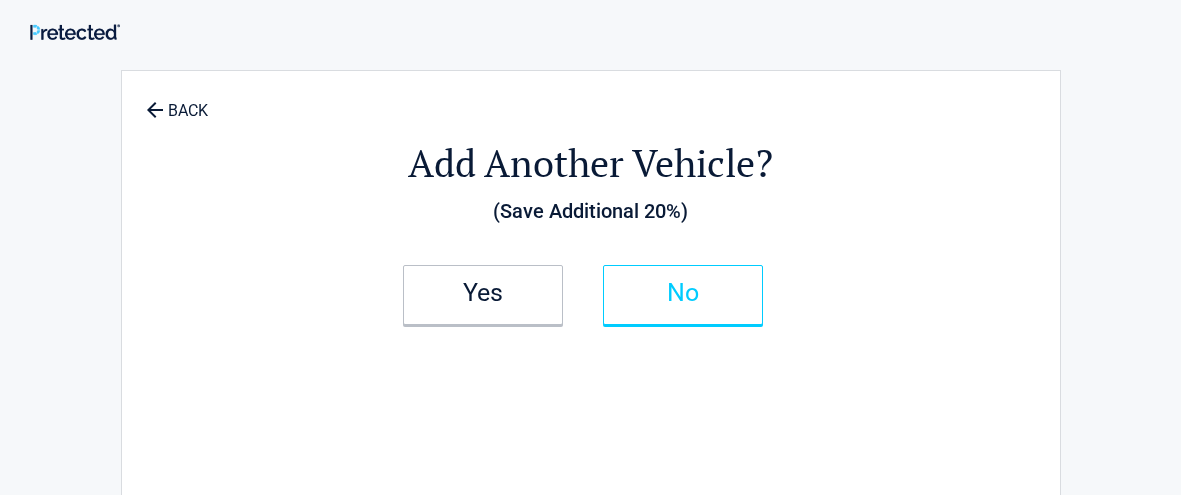 click on "No" at bounding box center (683, 293) 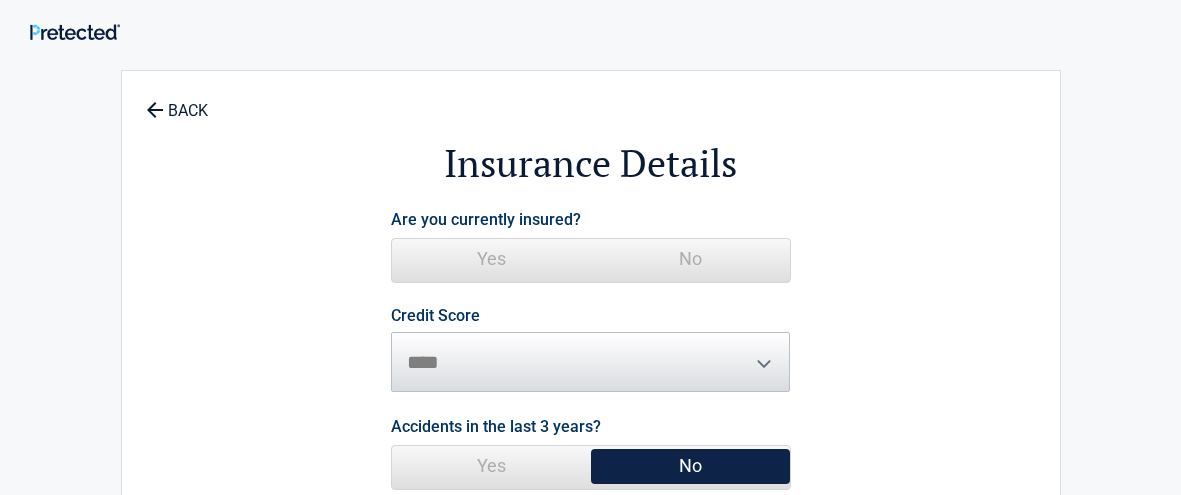 click on "Yes" at bounding box center [491, 259] 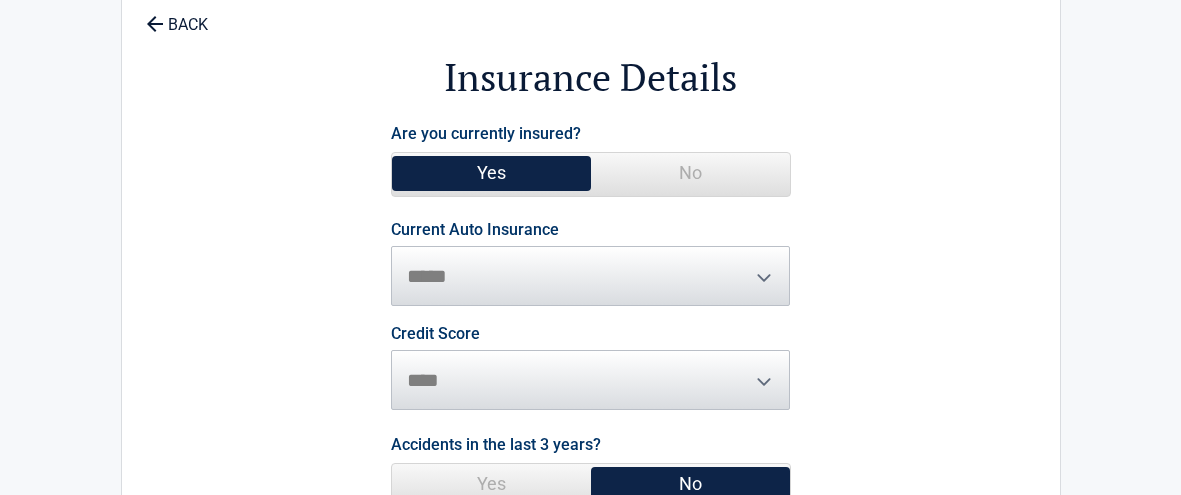 scroll, scrollTop: 113, scrollLeft: 0, axis: vertical 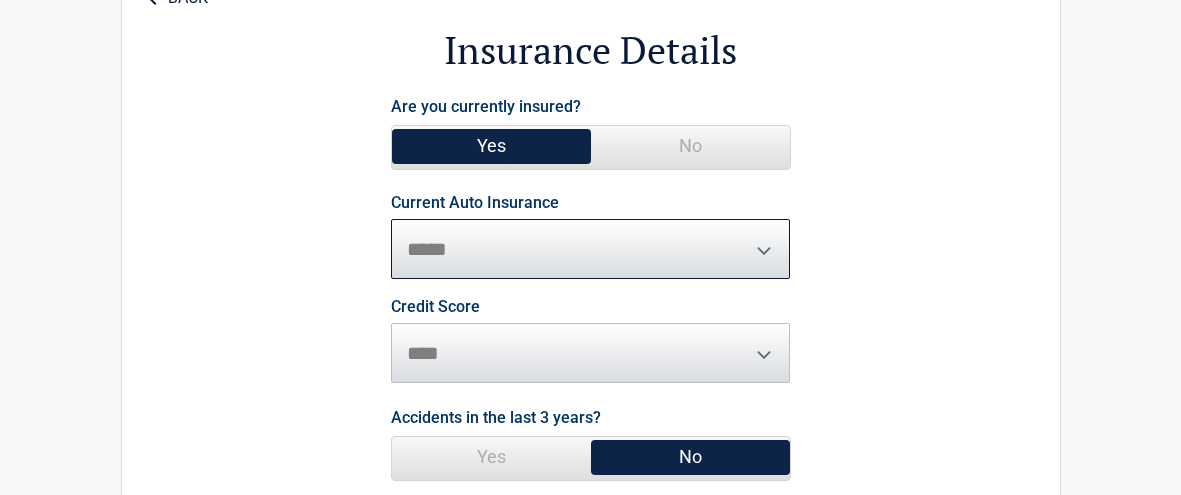 click on "**********" at bounding box center [591, 249] 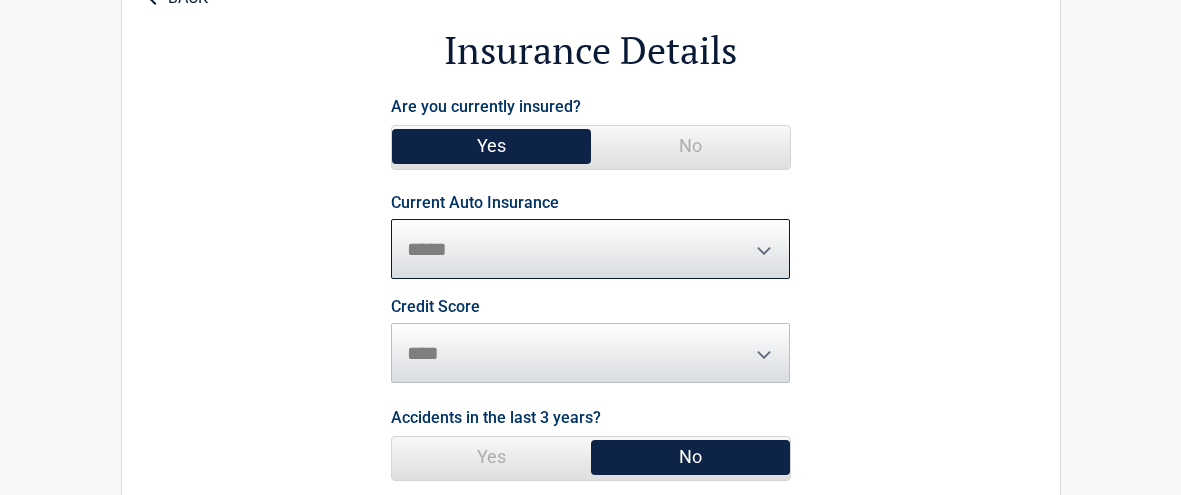 select on "**********" 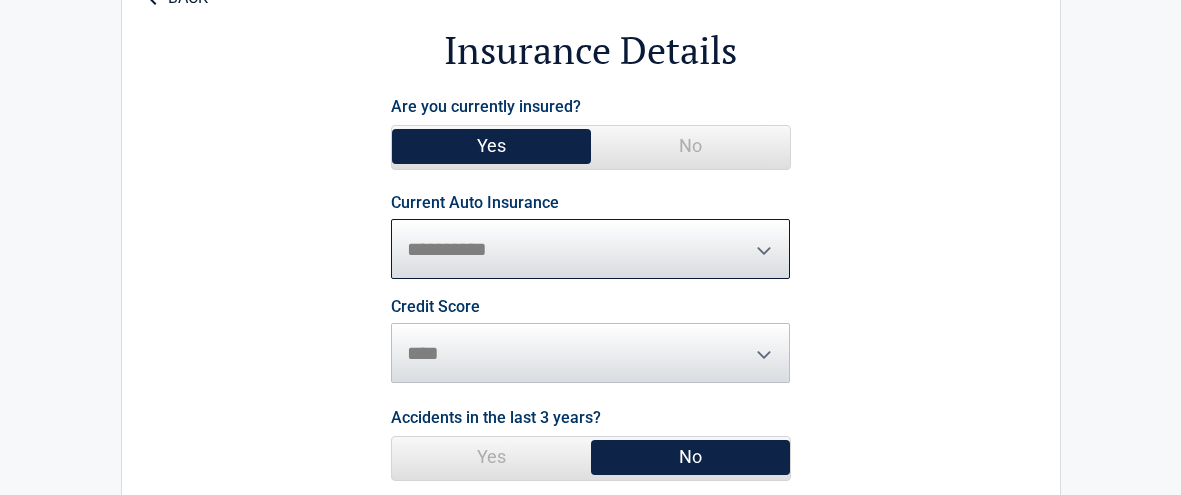 click on "**********" at bounding box center [591, 249] 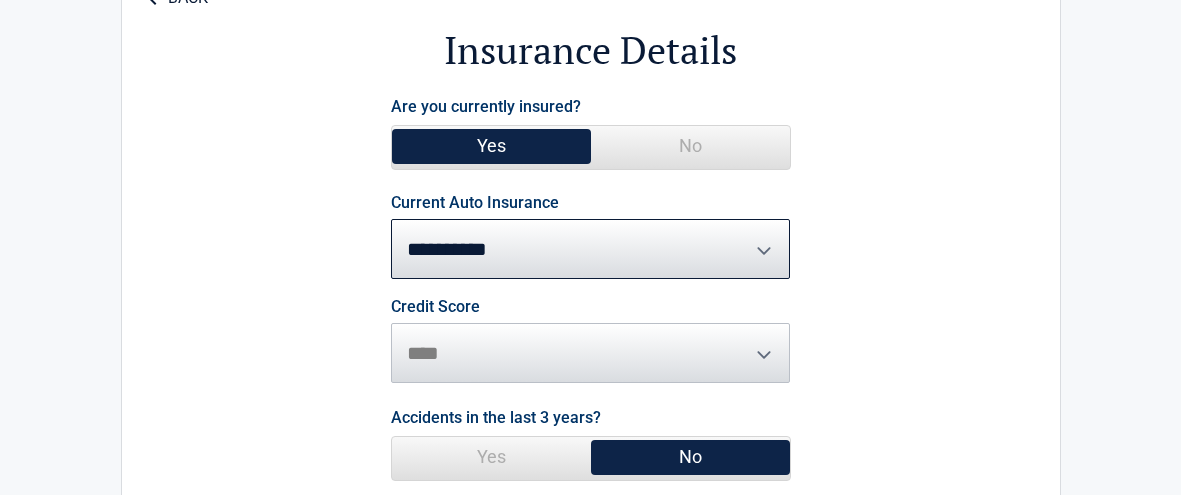 click on "Credit Score
*********
****
*******
****" at bounding box center (591, 341) 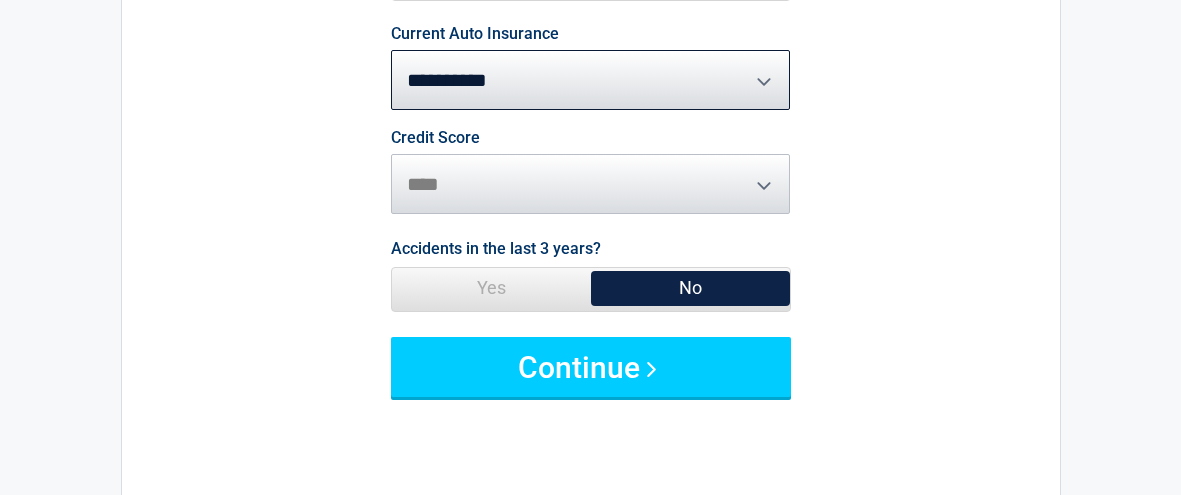 scroll, scrollTop: 297, scrollLeft: 0, axis: vertical 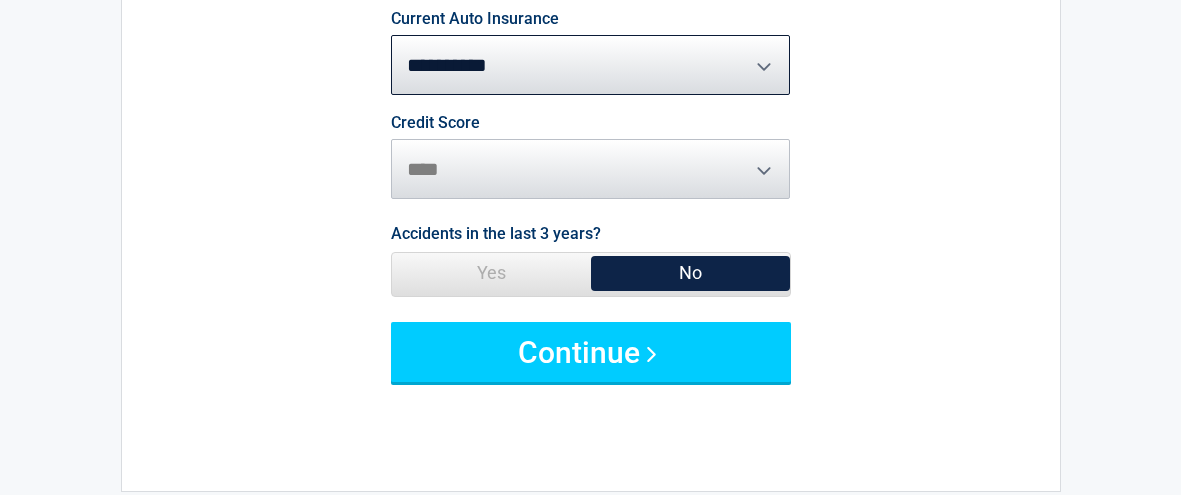 click on "Yes" at bounding box center (491, 273) 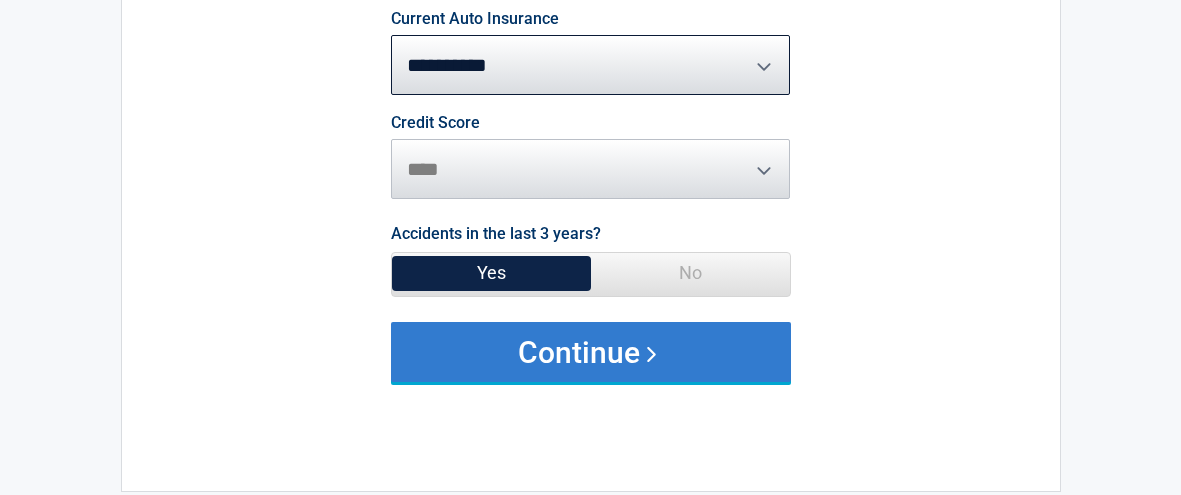 click on "Continue" at bounding box center [591, 352] 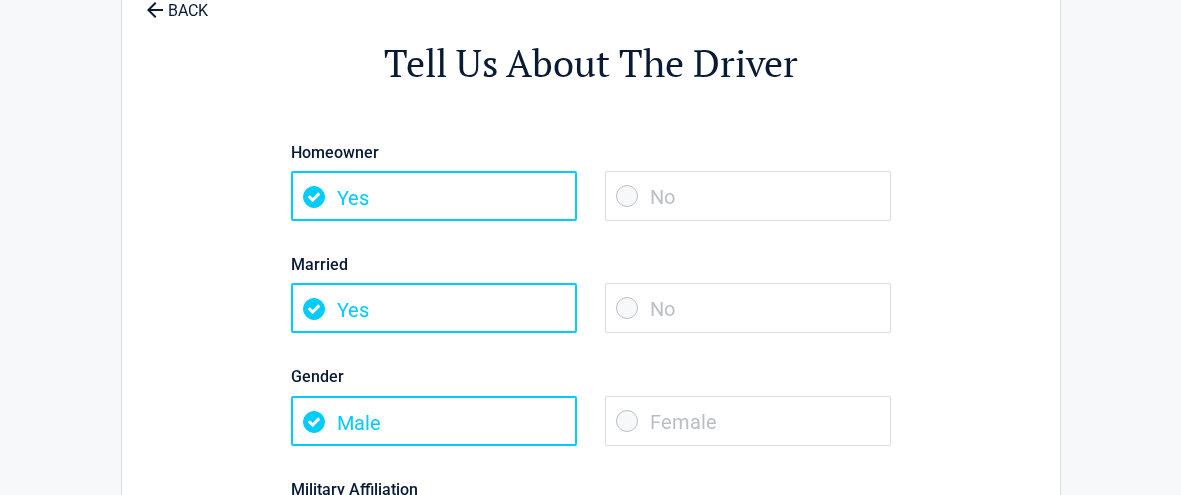 scroll, scrollTop: 102, scrollLeft: 0, axis: vertical 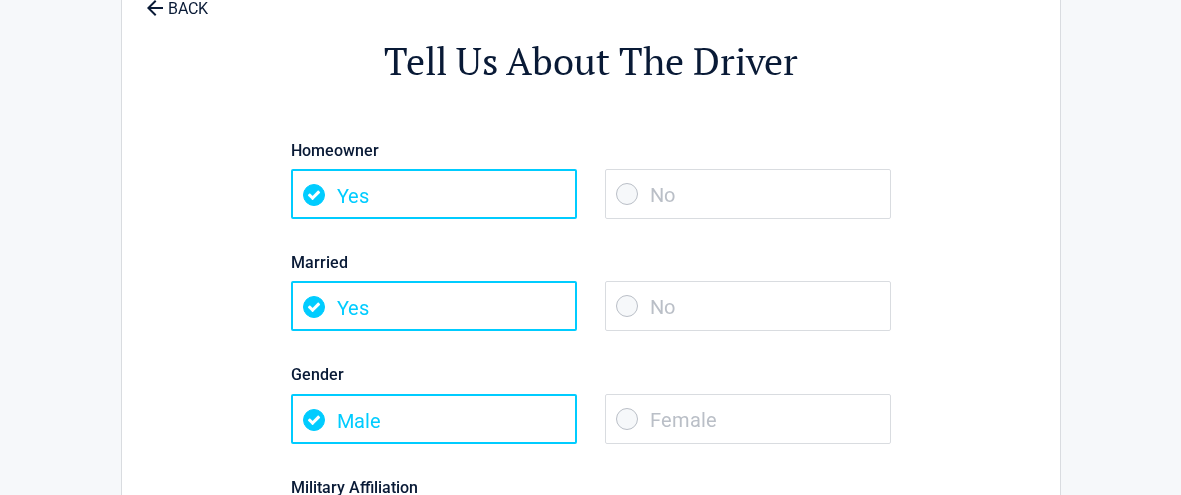 click on "No" at bounding box center (748, 194) 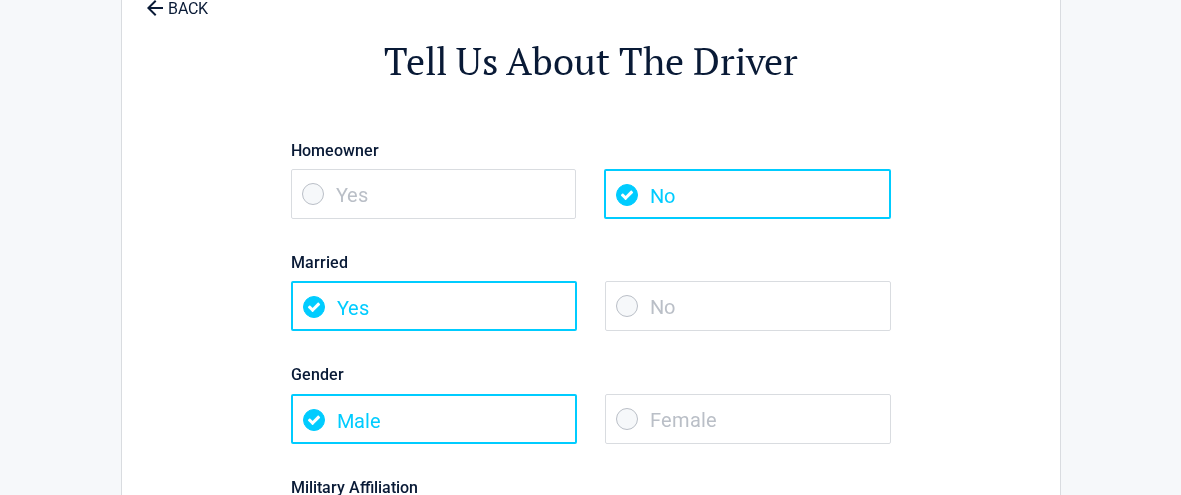 click on "No" at bounding box center (748, 306) 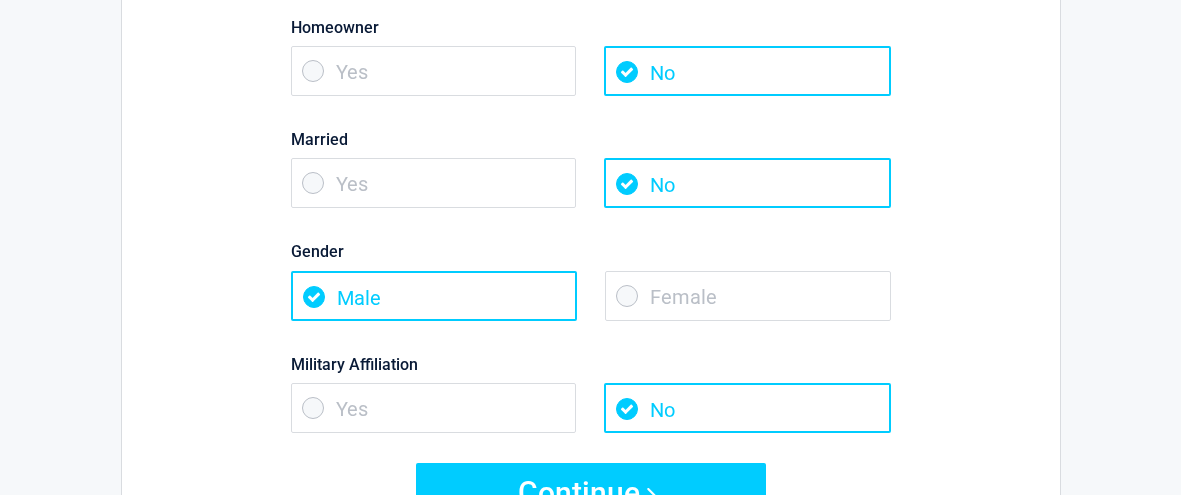 scroll, scrollTop: 228, scrollLeft: 0, axis: vertical 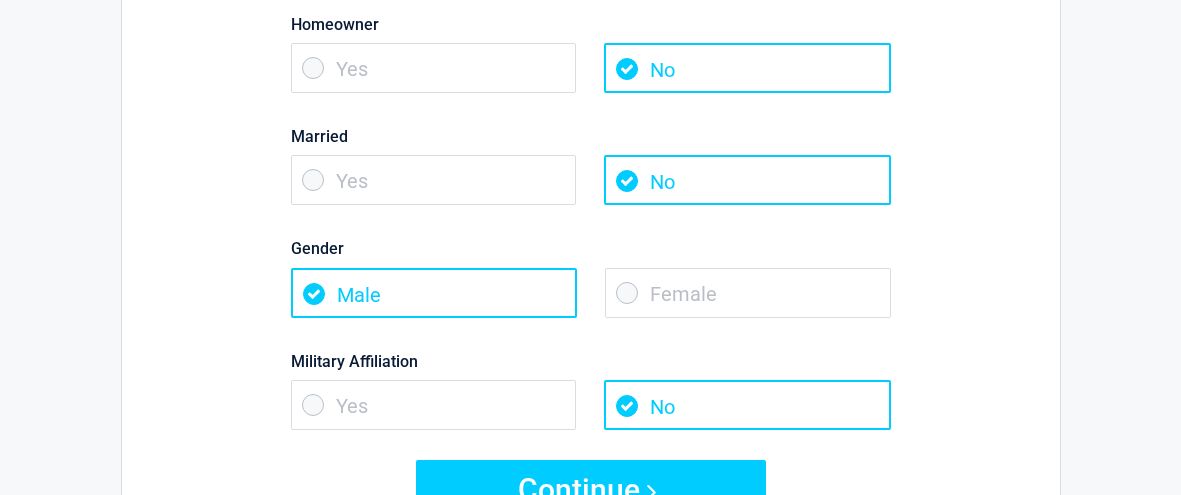 click on "Female" at bounding box center (748, 293) 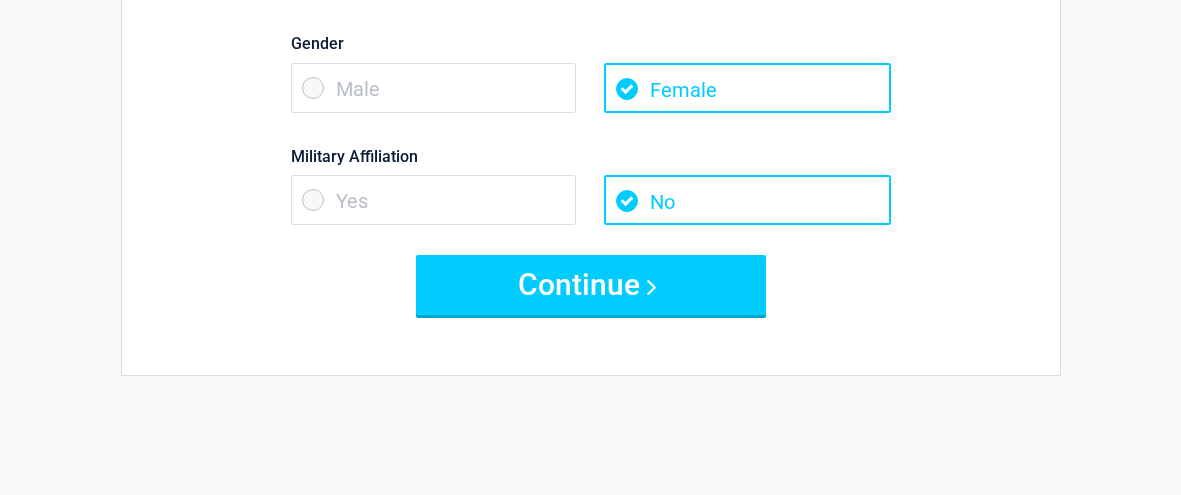scroll, scrollTop: 434, scrollLeft: 0, axis: vertical 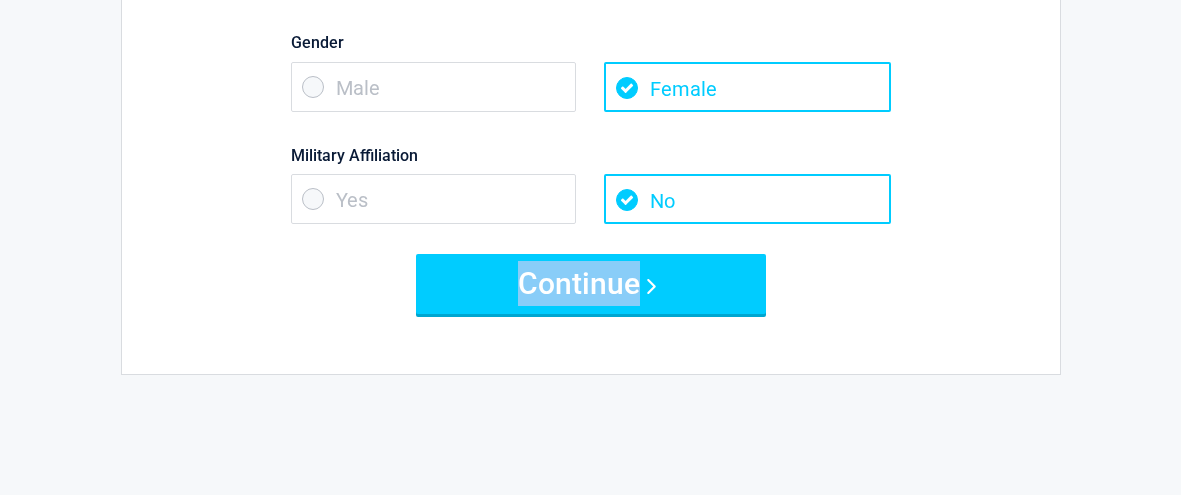 click on "**********" at bounding box center [591, 5] 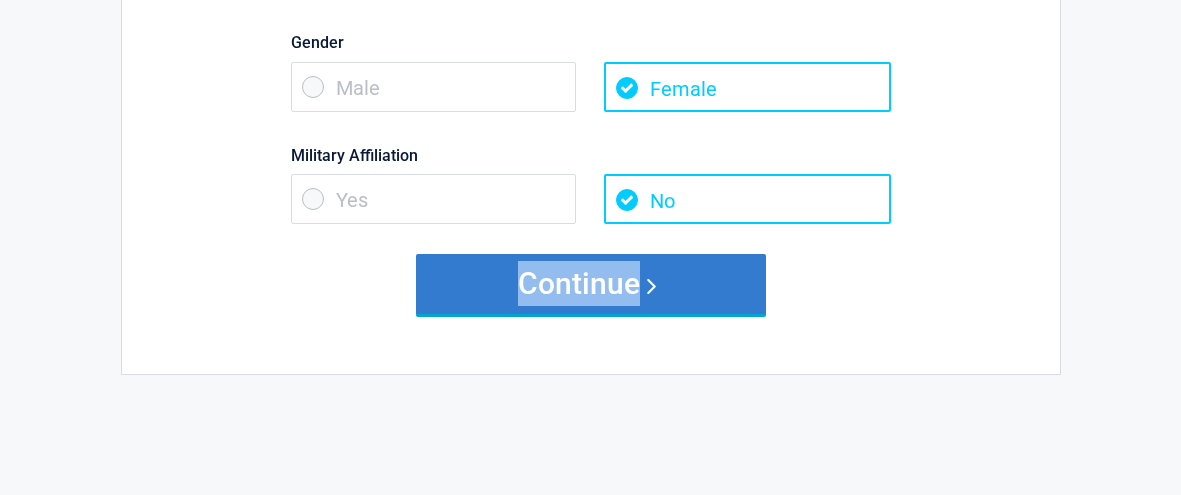 click on "Continue" at bounding box center (591, 284) 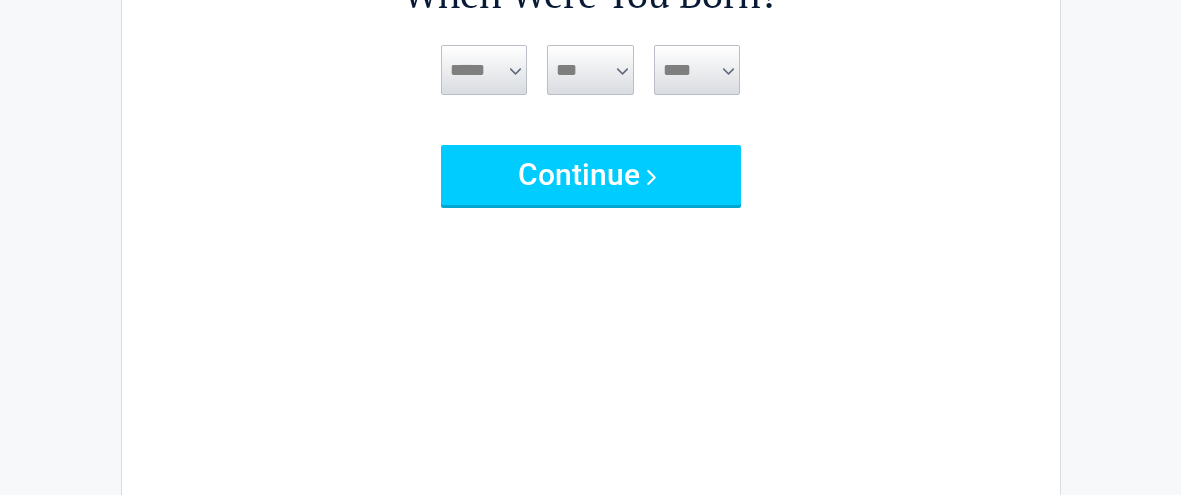 scroll, scrollTop: 0, scrollLeft: 0, axis: both 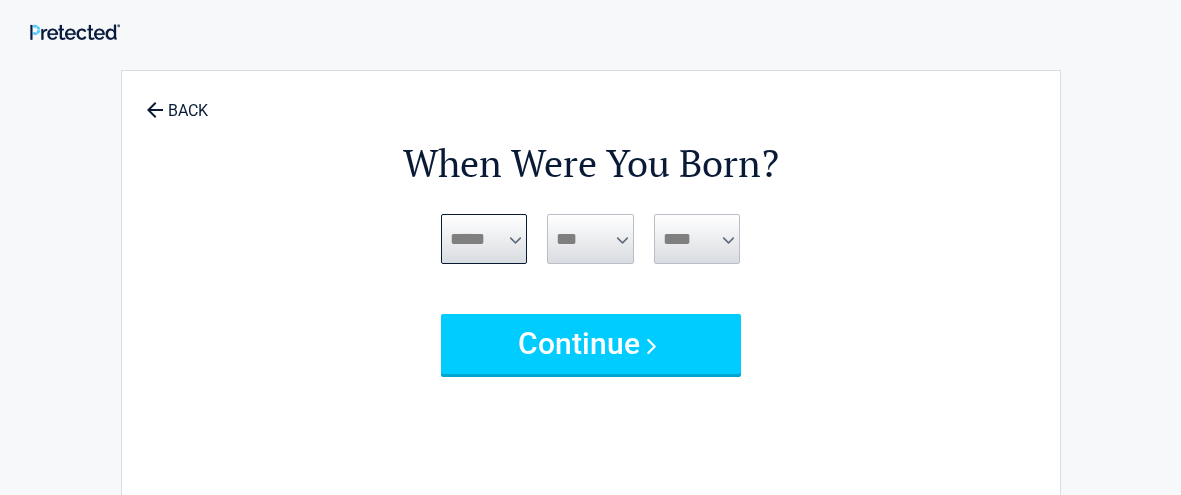 click on "*****
***
***
***
***
***
***
***
***
***
***
***
***" at bounding box center (484, 239) 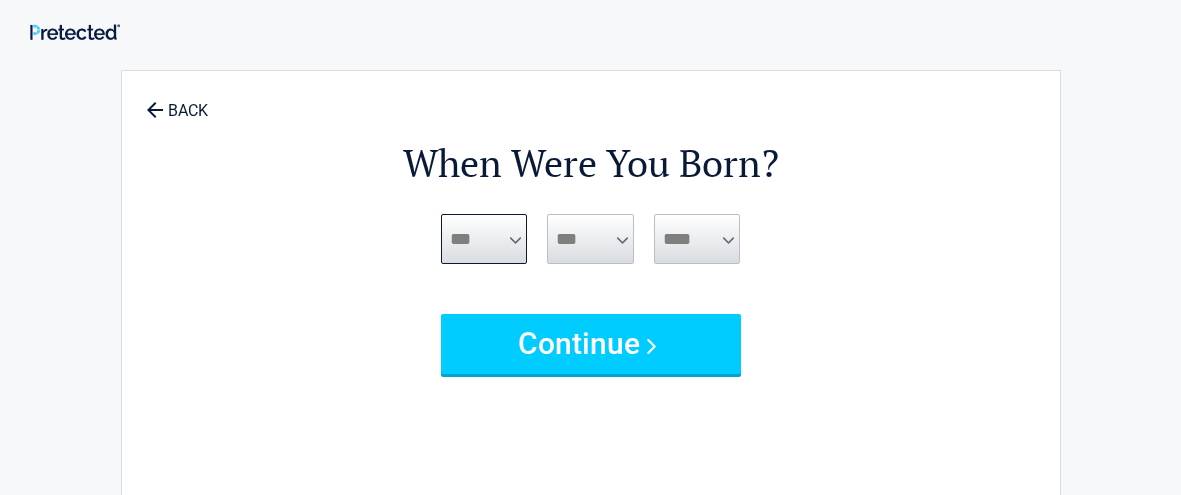 click on "*****
***
***
***
***
***
***
***
***
***
***
***
***" at bounding box center (484, 239) 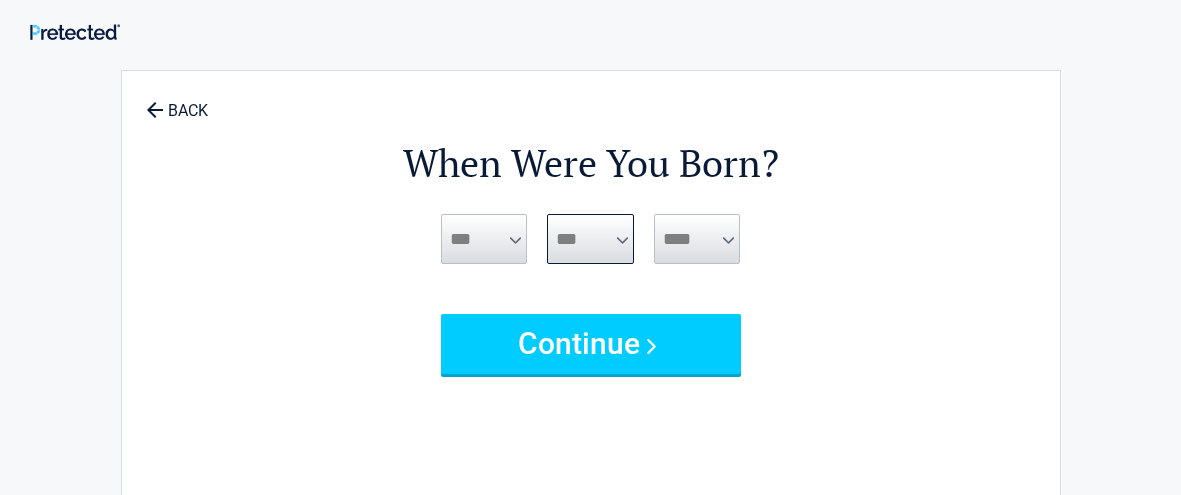 click on "*** * * * * * * * * * ** ** ** ** ** ** ** ** ** ** ** ** ** ** ** ** ** ** ** ** ** **" at bounding box center (590, 239) 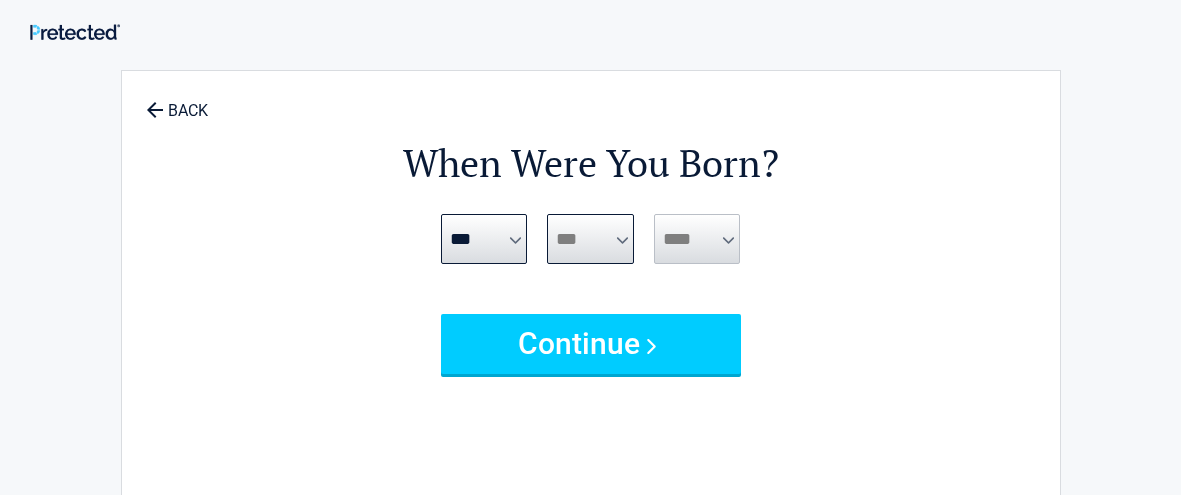 select on "*" 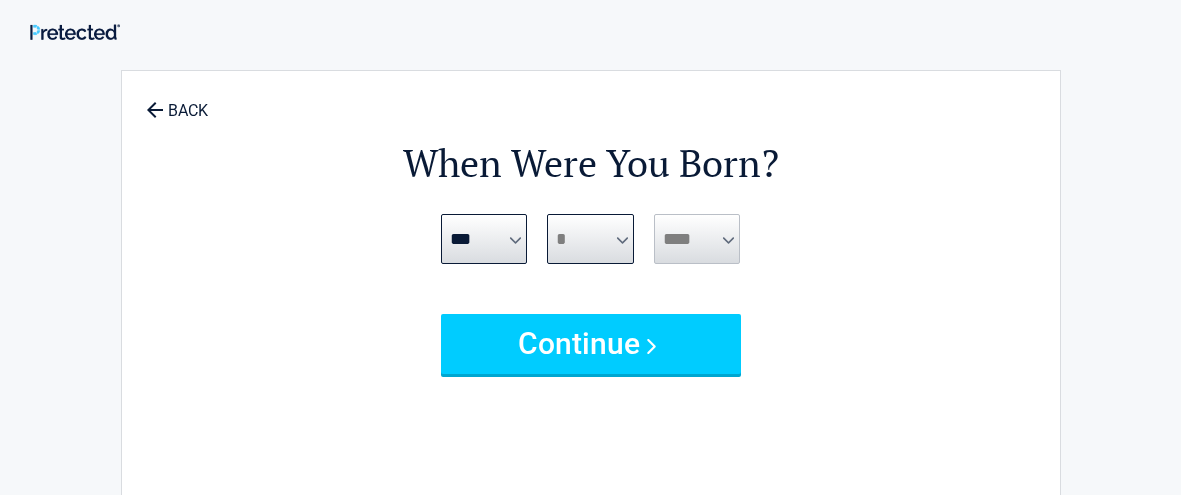 click on "*** * * * * * * * * * ** ** ** ** ** ** ** ** ** ** ** ** ** ** ** ** ** ** ** ** ** **" at bounding box center (590, 239) 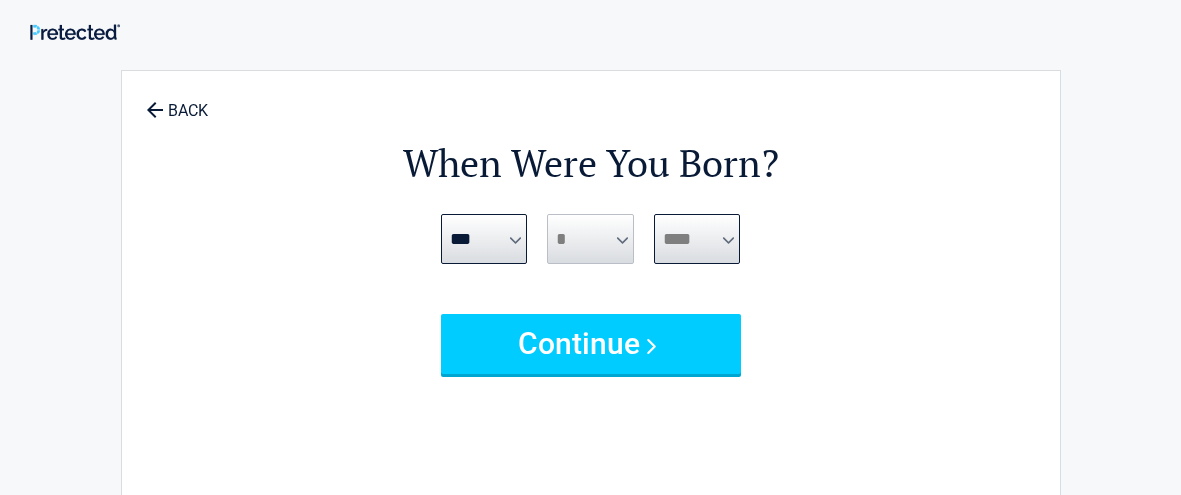 click on "****
****
****
****
****
****
****
****
****
****
****
****
****
****
****
****
****
****
****
****
****
****
****
****
****
****
****
****
****
****
****
****
****
****
****
****
****
****
****
****
****
****
****
****
****
****
****
****
****
****
****
****
****
****
****
****
****
****
****
****
****
****
****
****" at bounding box center (697, 239) 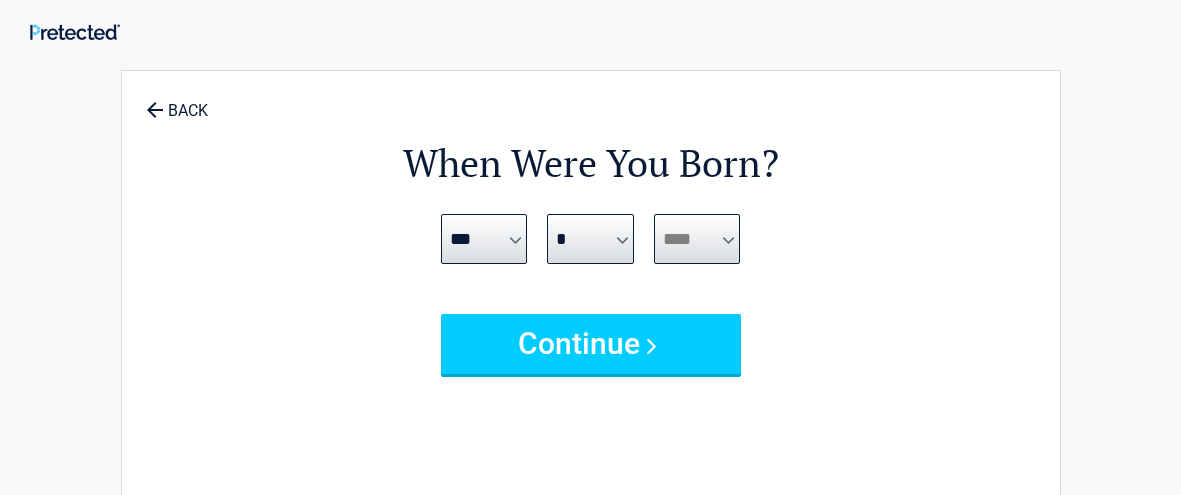 select on "****" 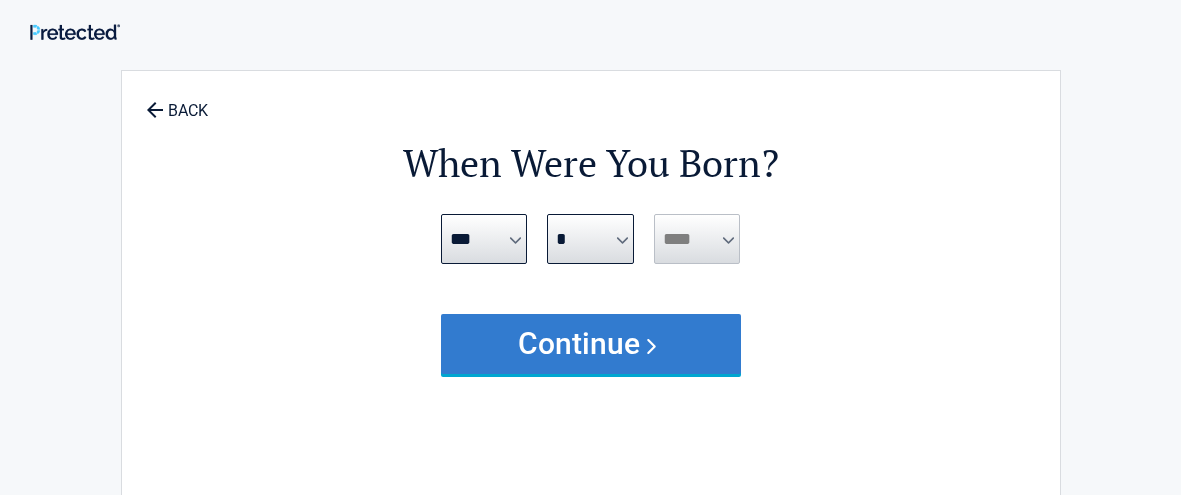 click on "Continue" at bounding box center [591, 344] 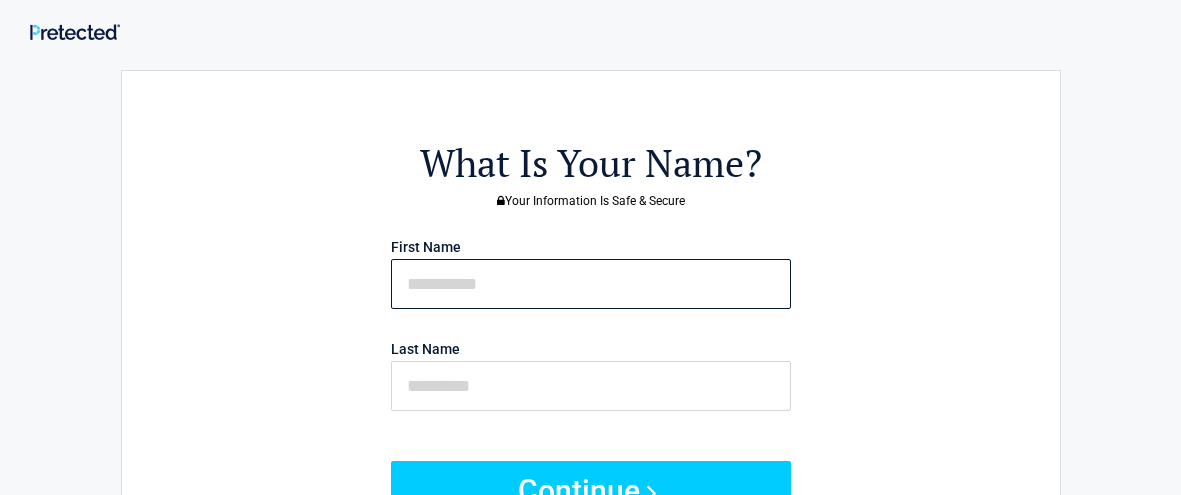 click at bounding box center (591, 284) 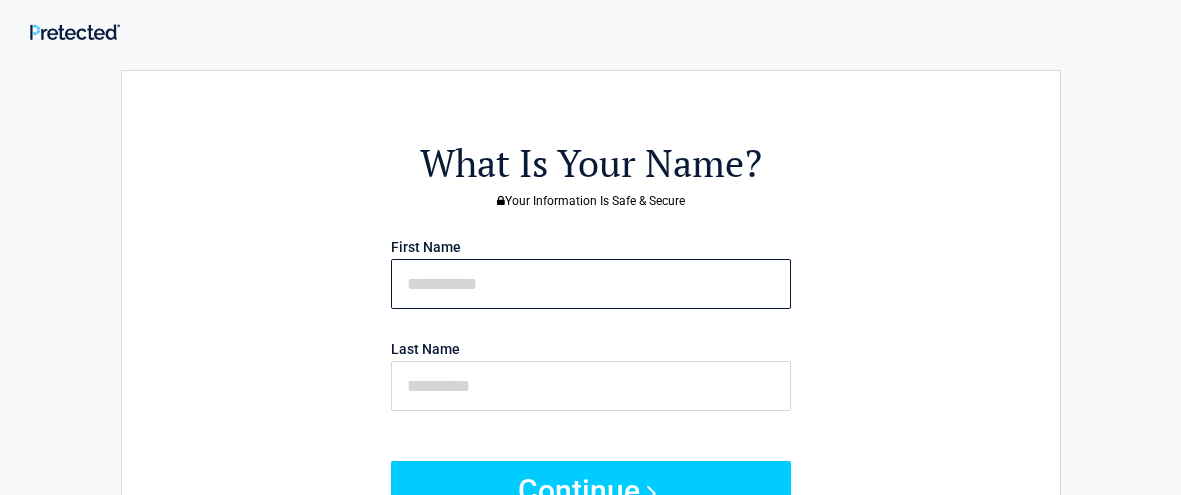 type on "*****" 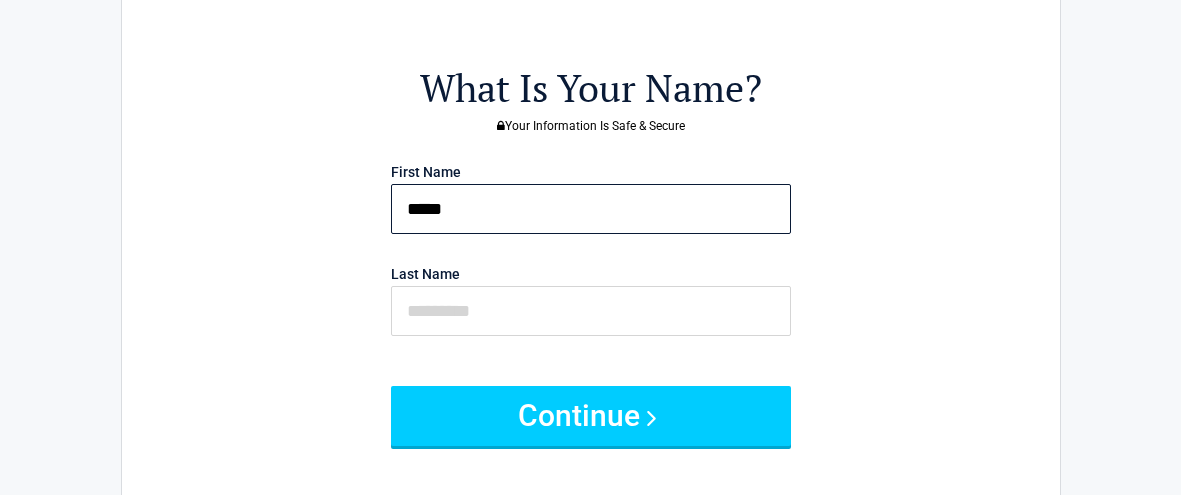 scroll, scrollTop: 78, scrollLeft: 0, axis: vertical 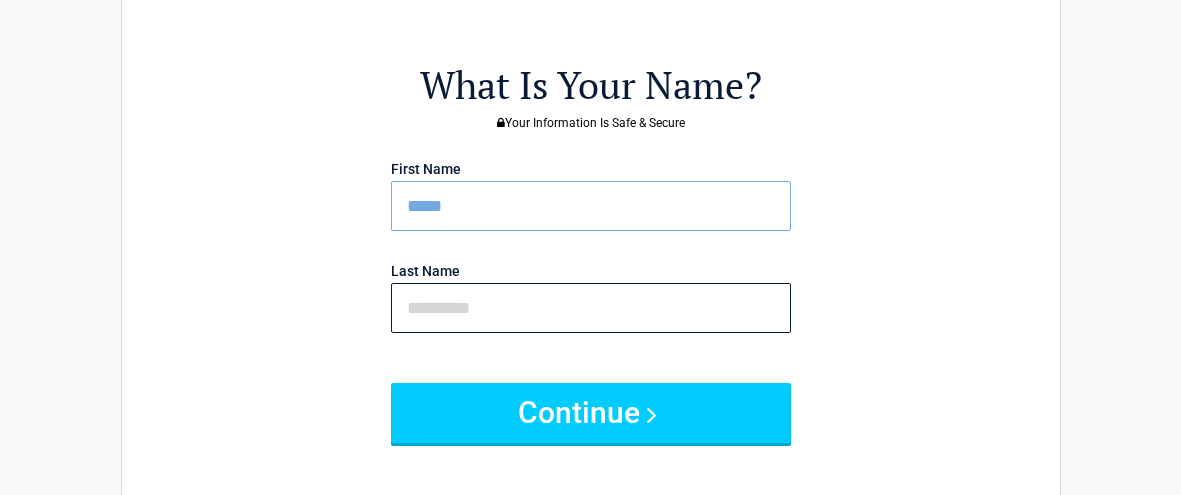 click at bounding box center (591, 308) 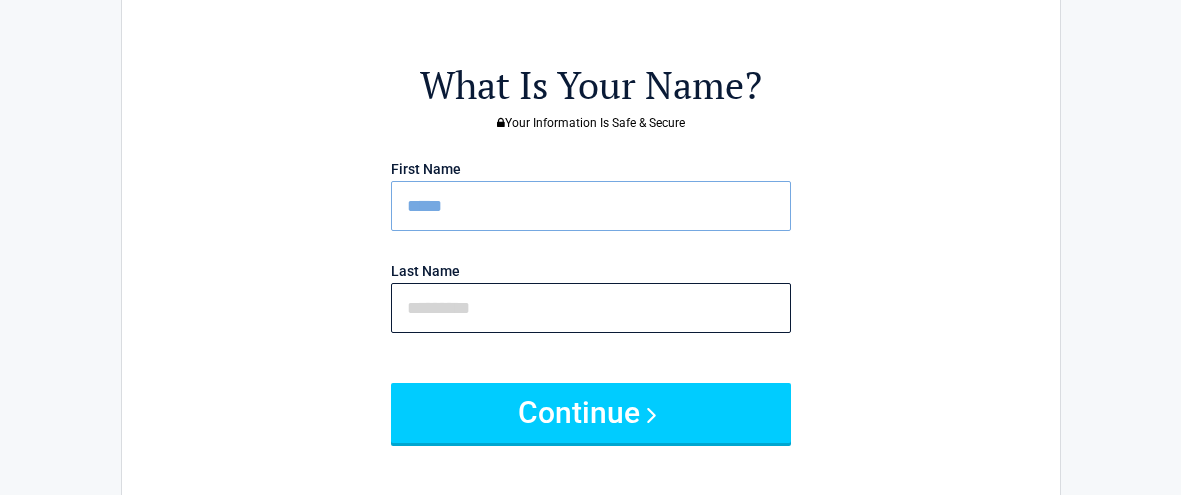 type on "***" 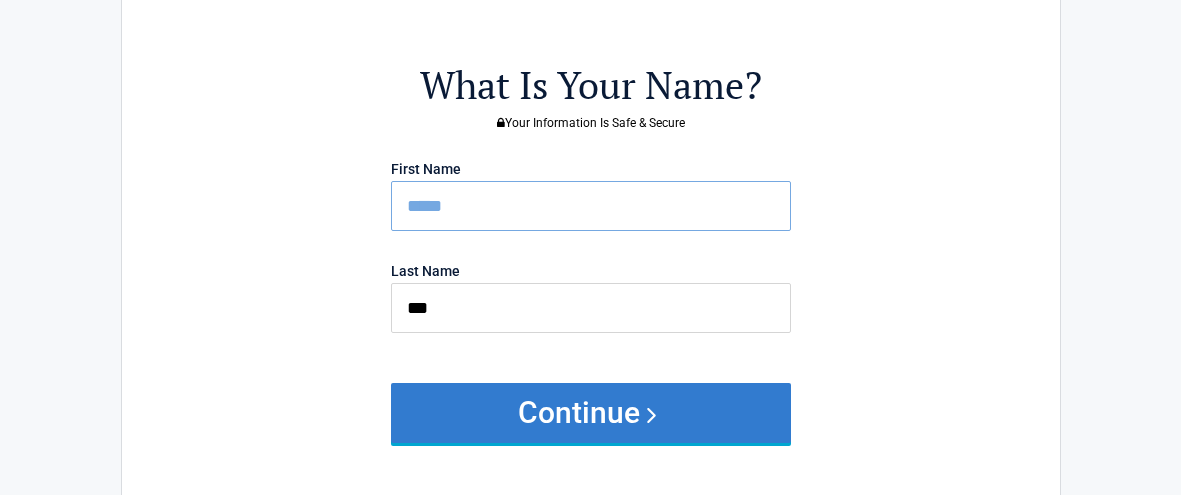 click on "Continue" at bounding box center [591, 413] 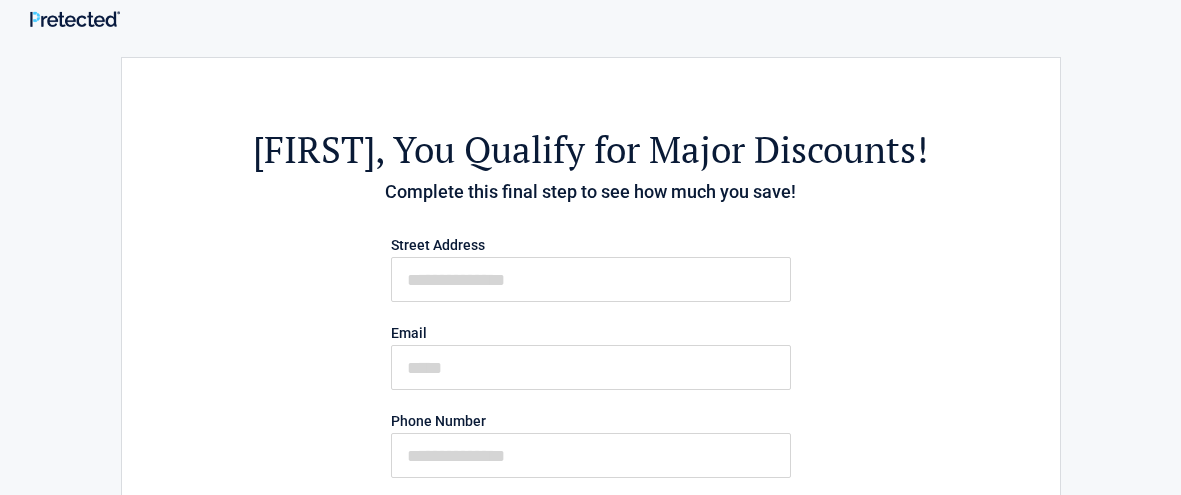 scroll, scrollTop: 0, scrollLeft: 0, axis: both 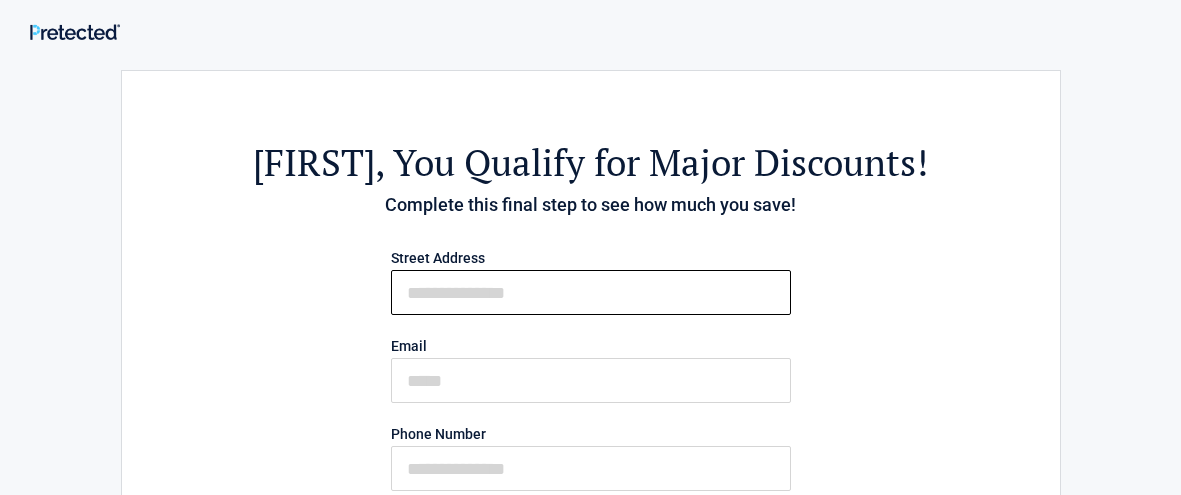 click on "First Name" at bounding box center (591, 292) 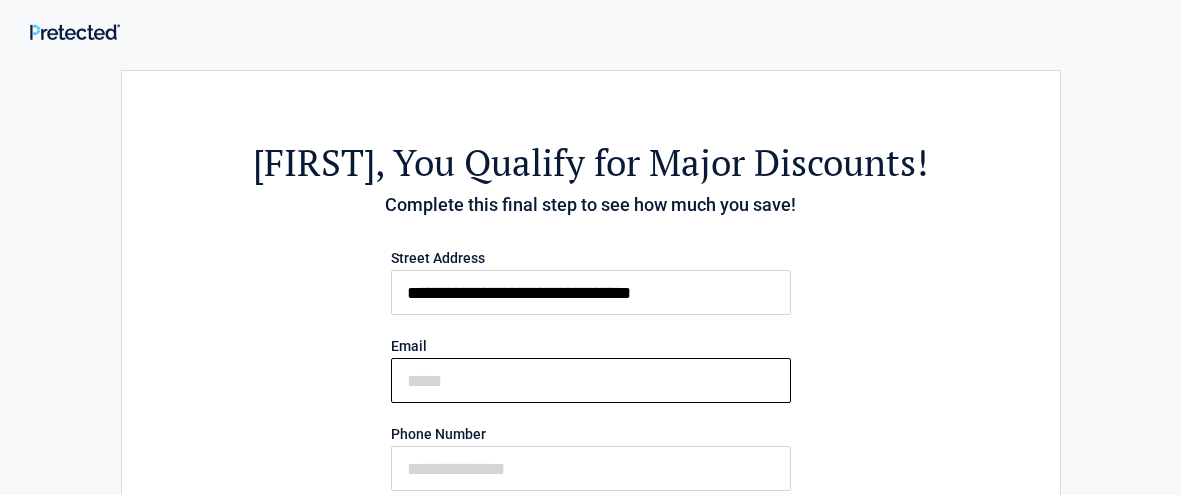 type on "**********" 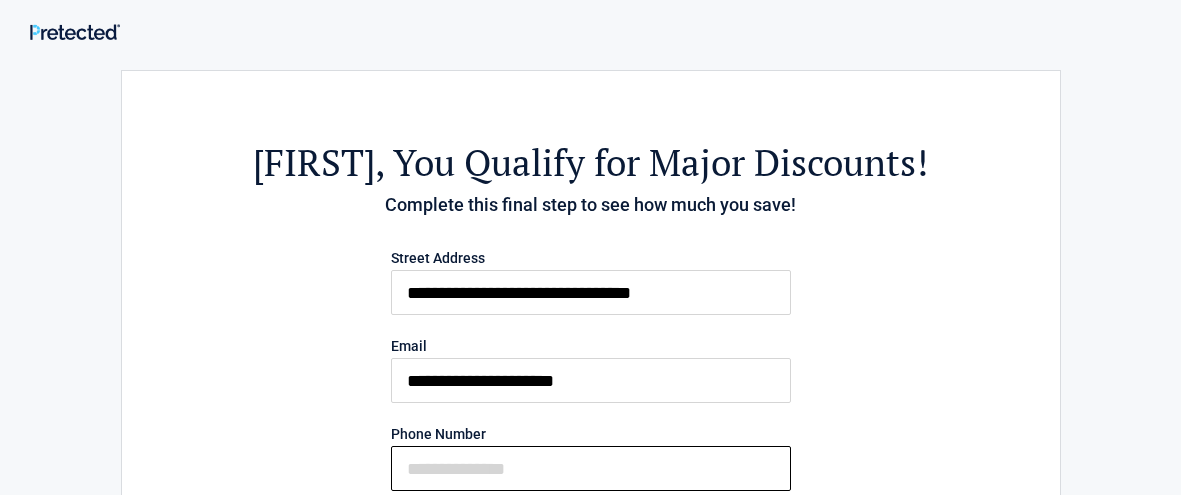 type on "**********" 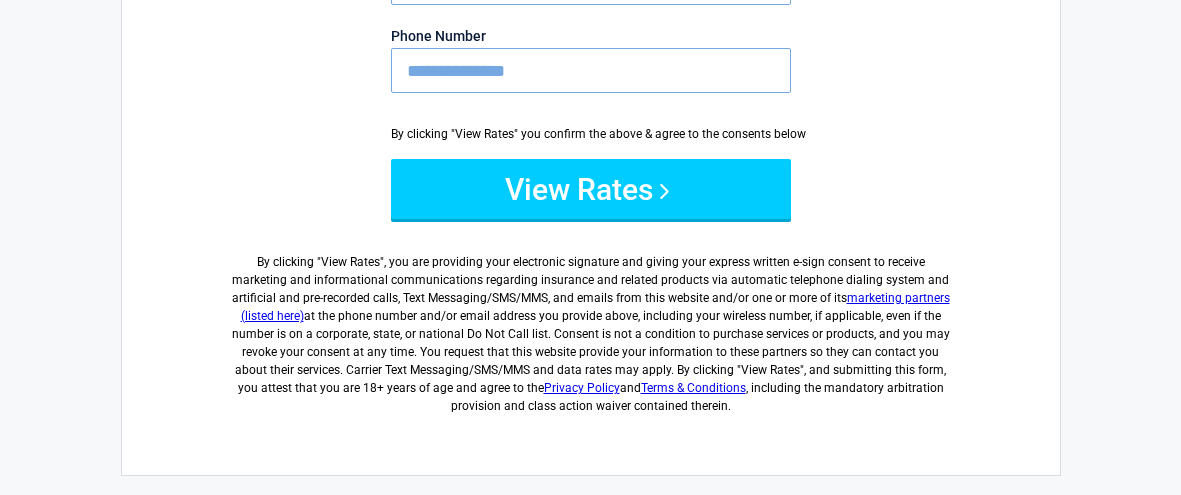scroll, scrollTop: 397, scrollLeft: 0, axis: vertical 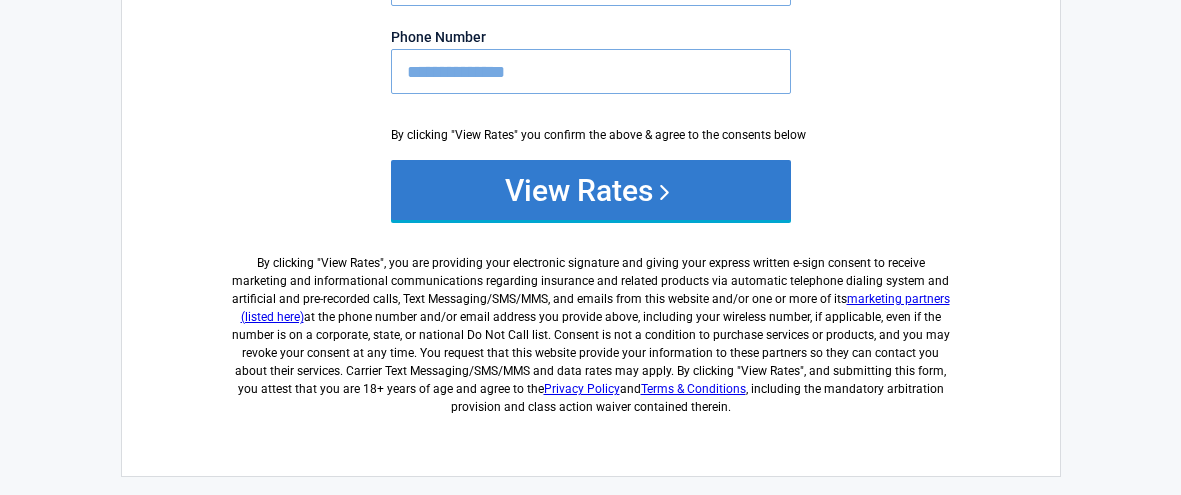 click on "View Rates" at bounding box center [591, 190] 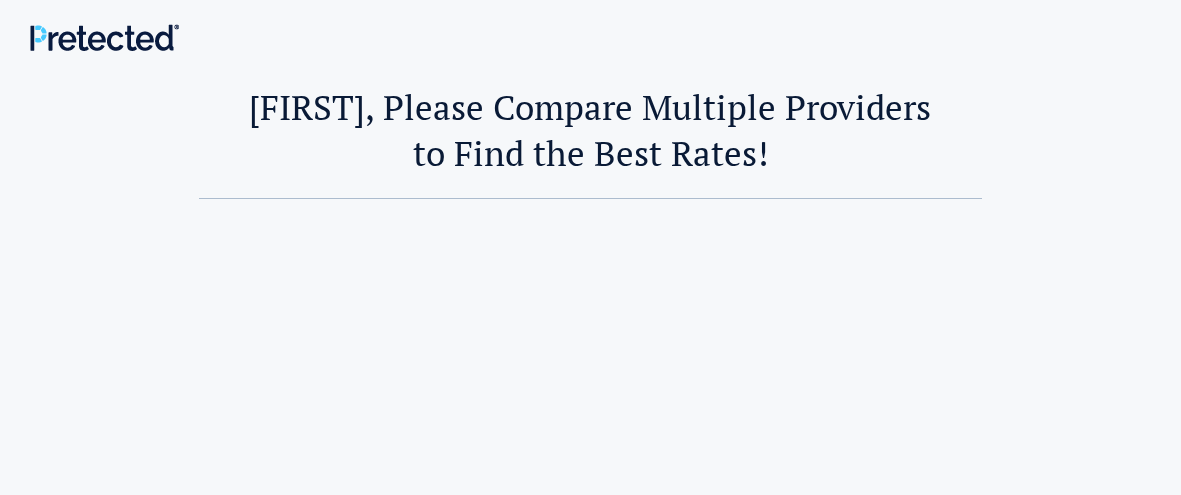 scroll, scrollTop: 0, scrollLeft: 0, axis: both 